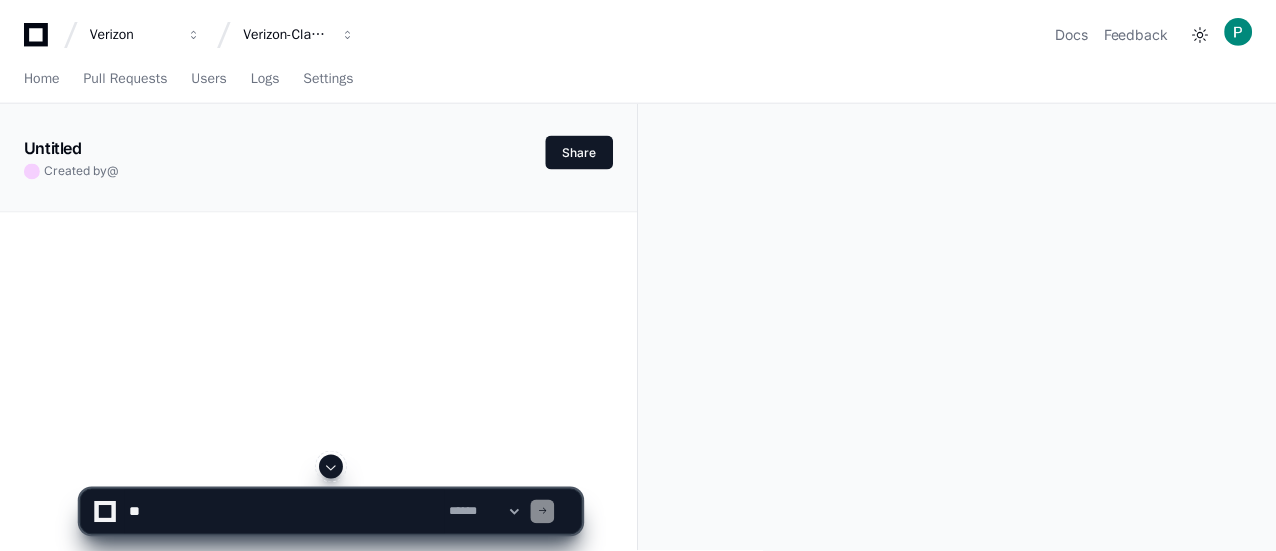 scroll, scrollTop: 0, scrollLeft: 0, axis: both 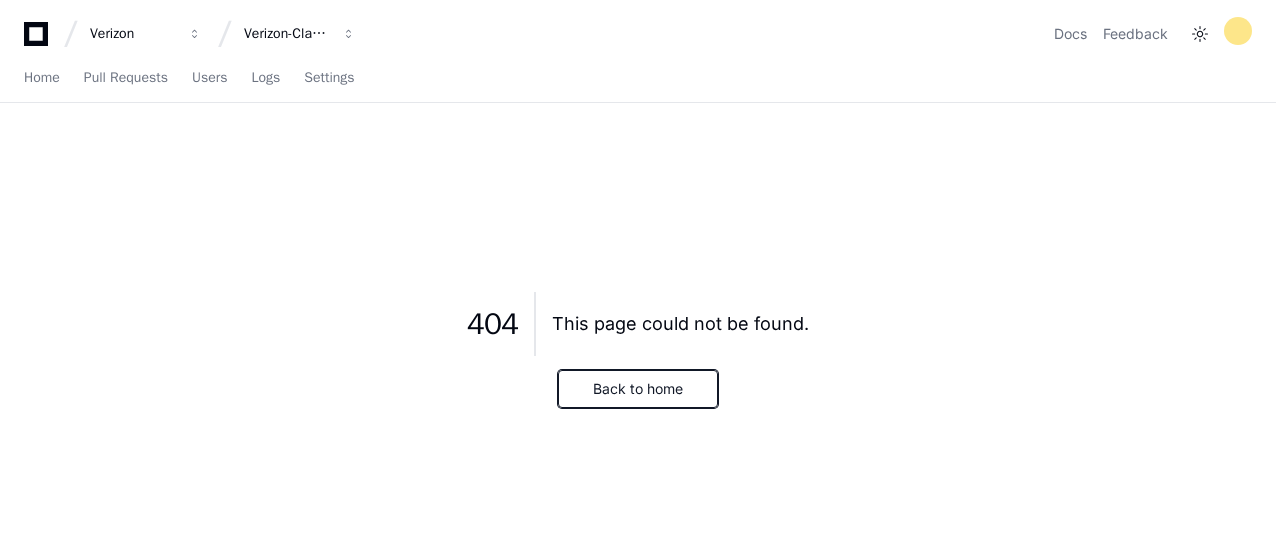 click on "Back to home" at bounding box center (638, 389) 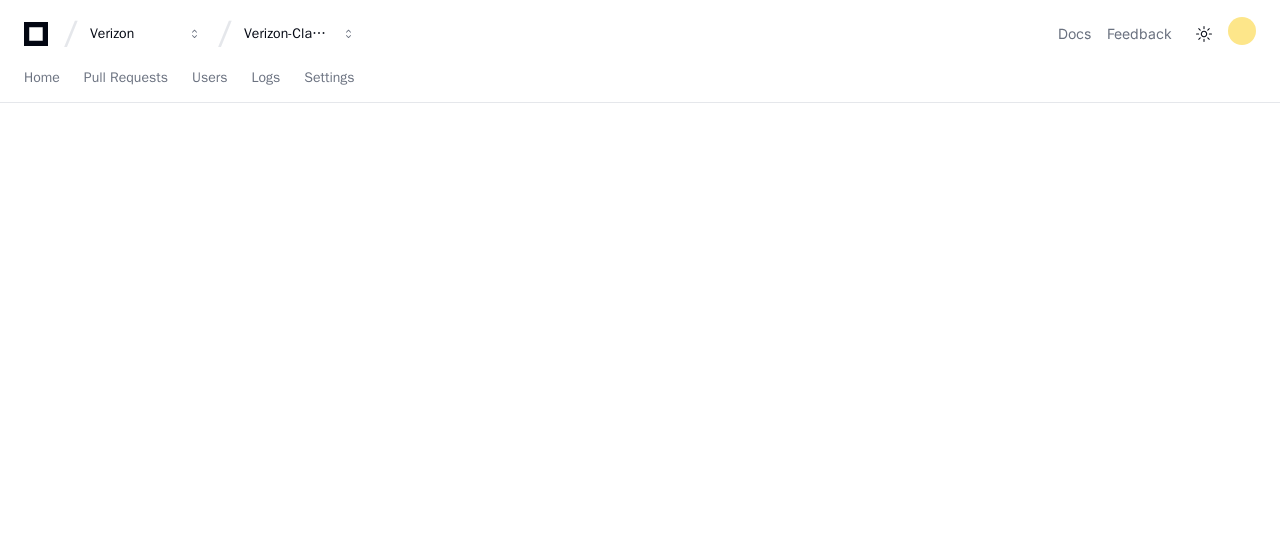 scroll, scrollTop: 0, scrollLeft: 0, axis: both 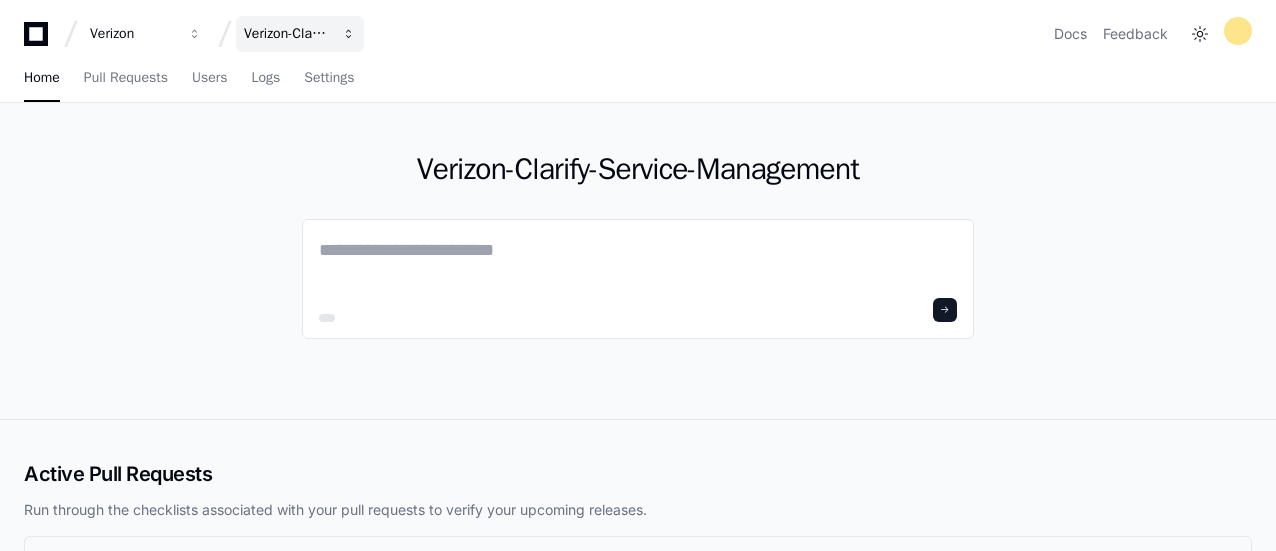click at bounding box center [195, 34] 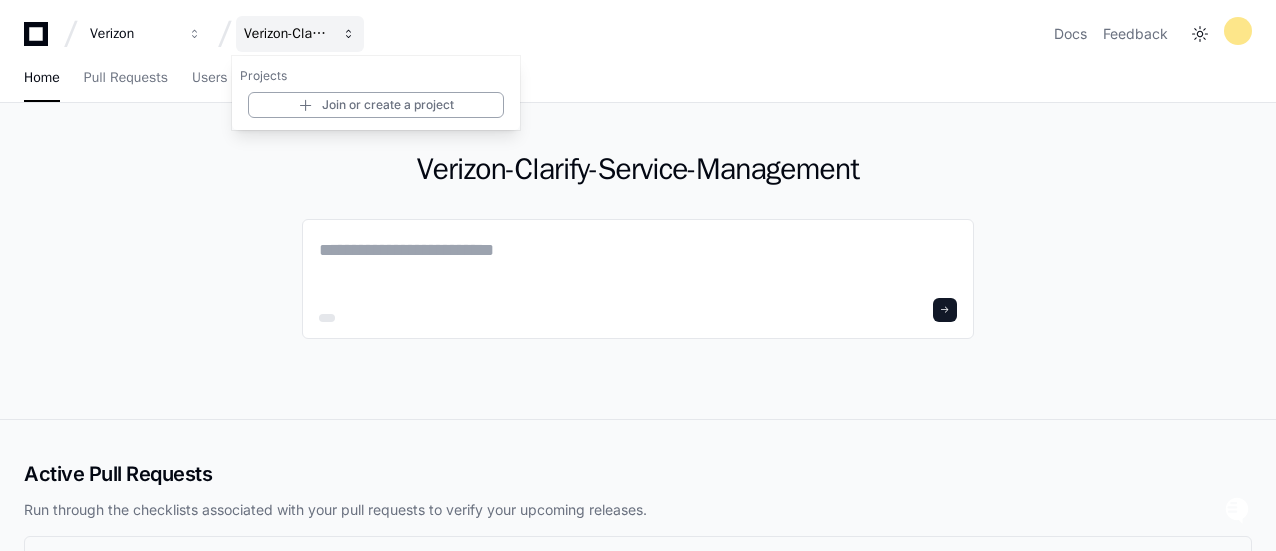 scroll, scrollTop: 0, scrollLeft: 0, axis: both 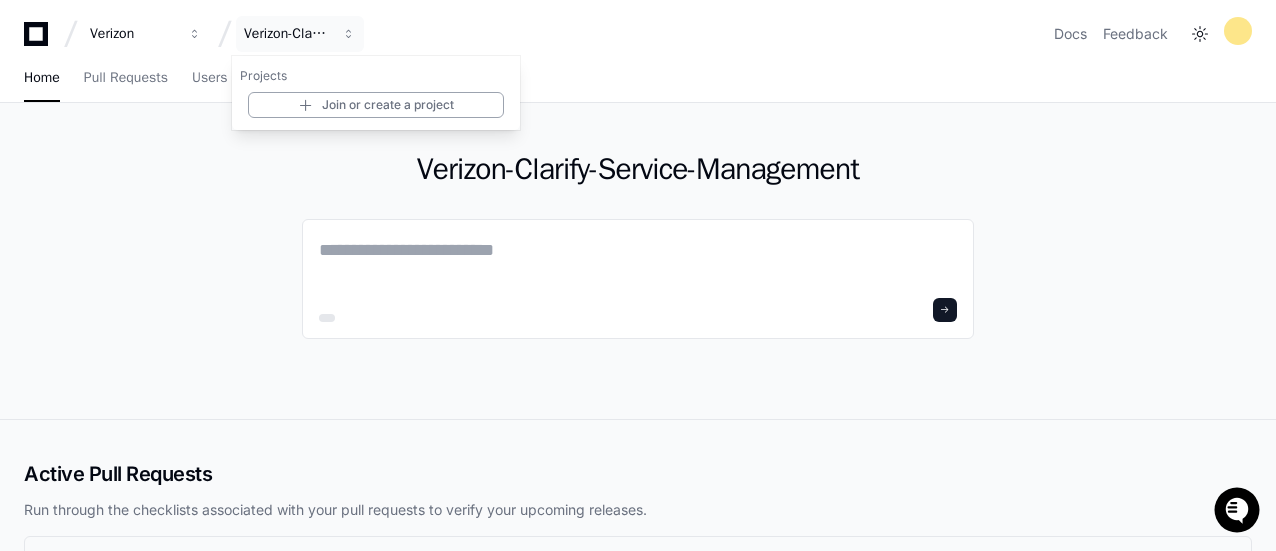 click on "Verizon-Clarify-Service-Management" 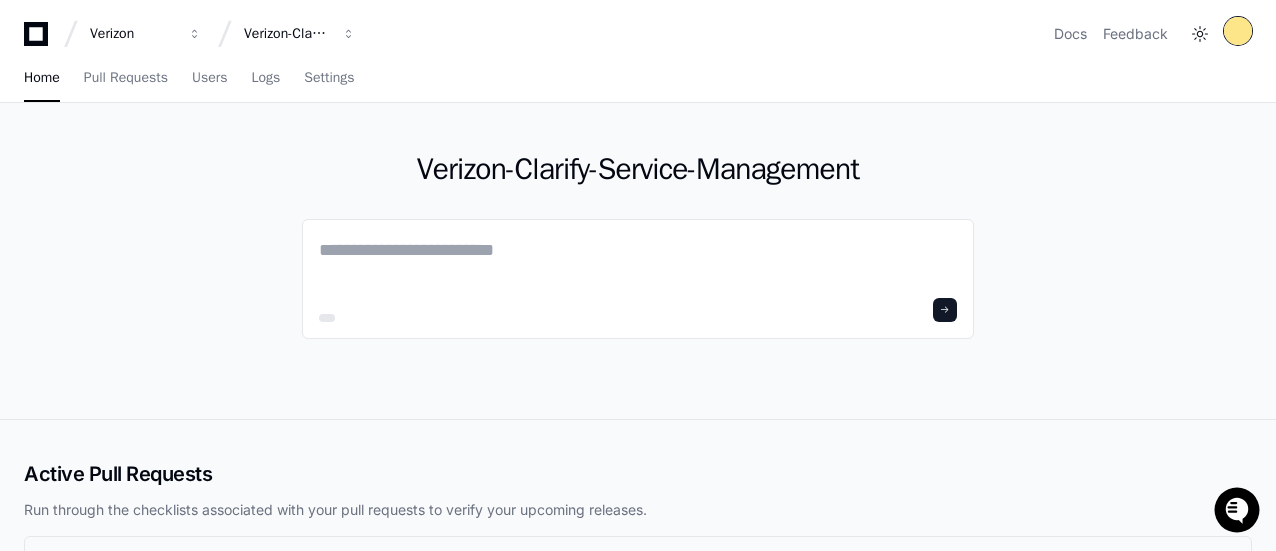 click at bounding box center [1238, 31] 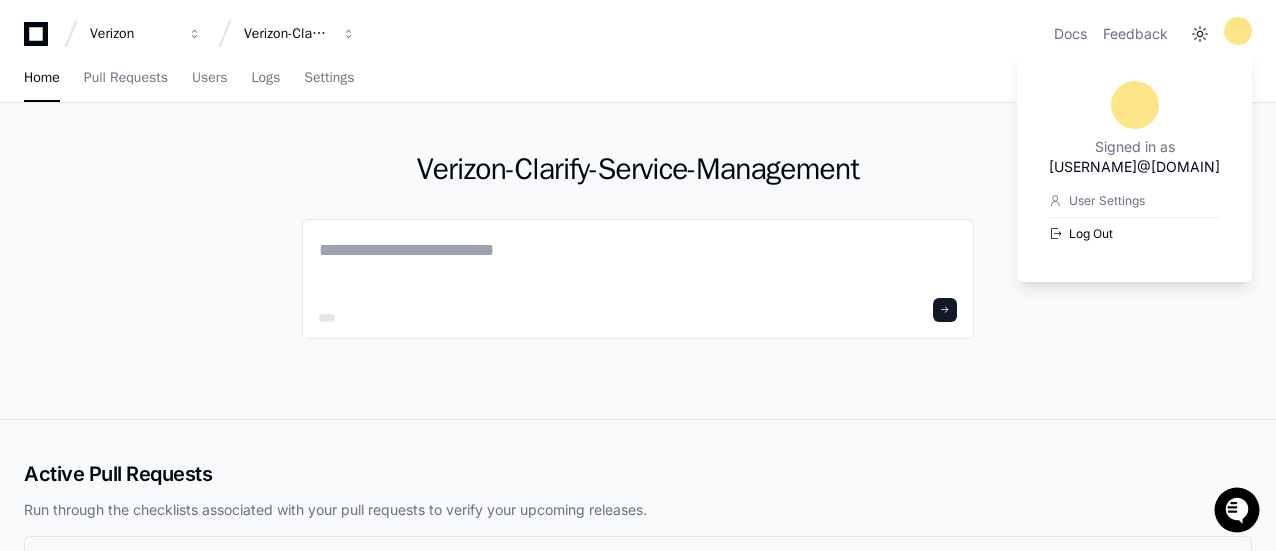 click on "Log Out" at bounding box center (1134, 233) 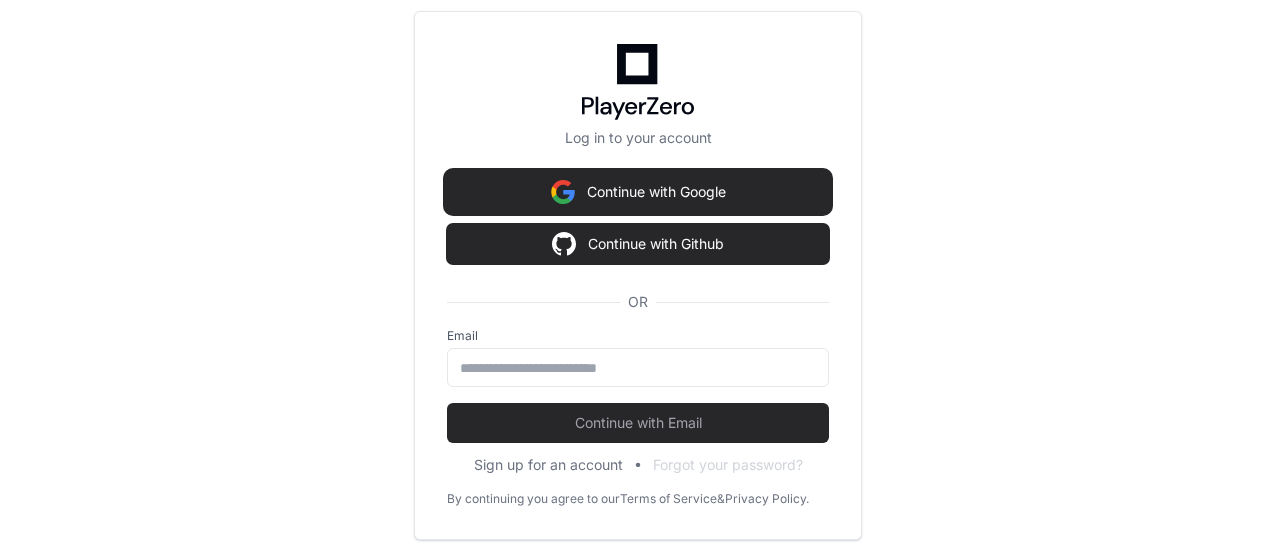 click on "Continue with Google" at bounding box center (638, 192) 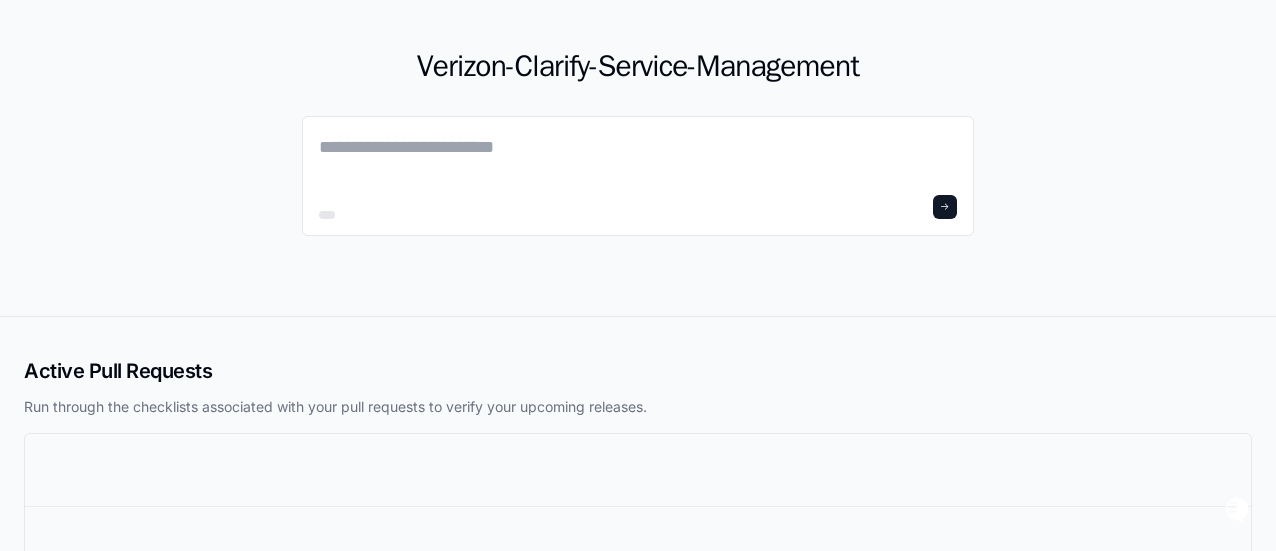 scroll, scrollTop: 0, scrollLeft: 0, axis: both 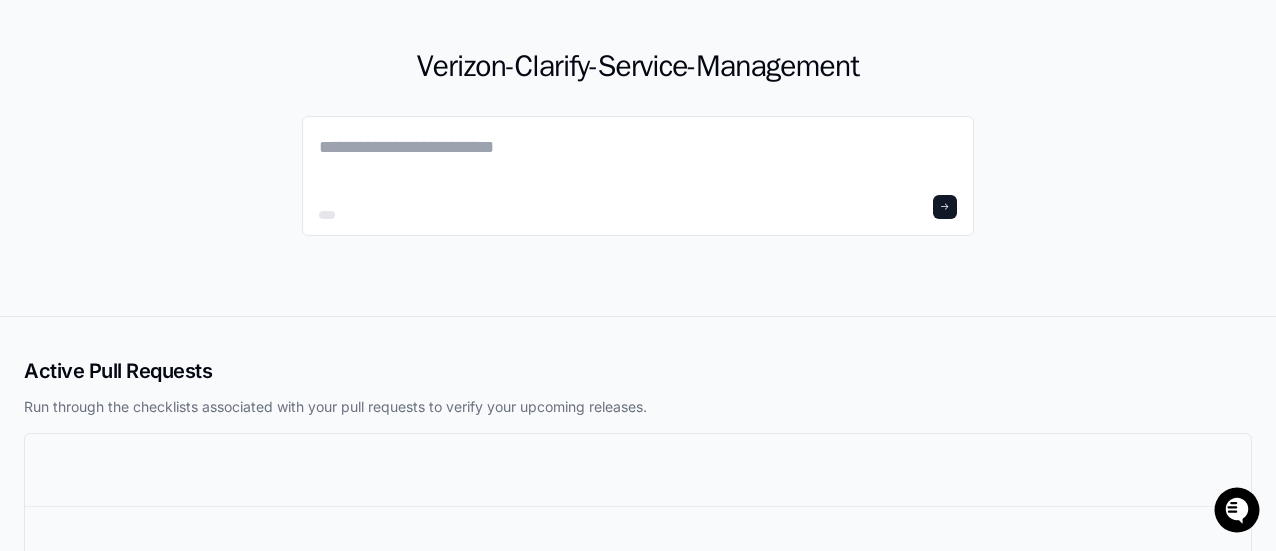click on "Verizon-Clarify-Service-Management" 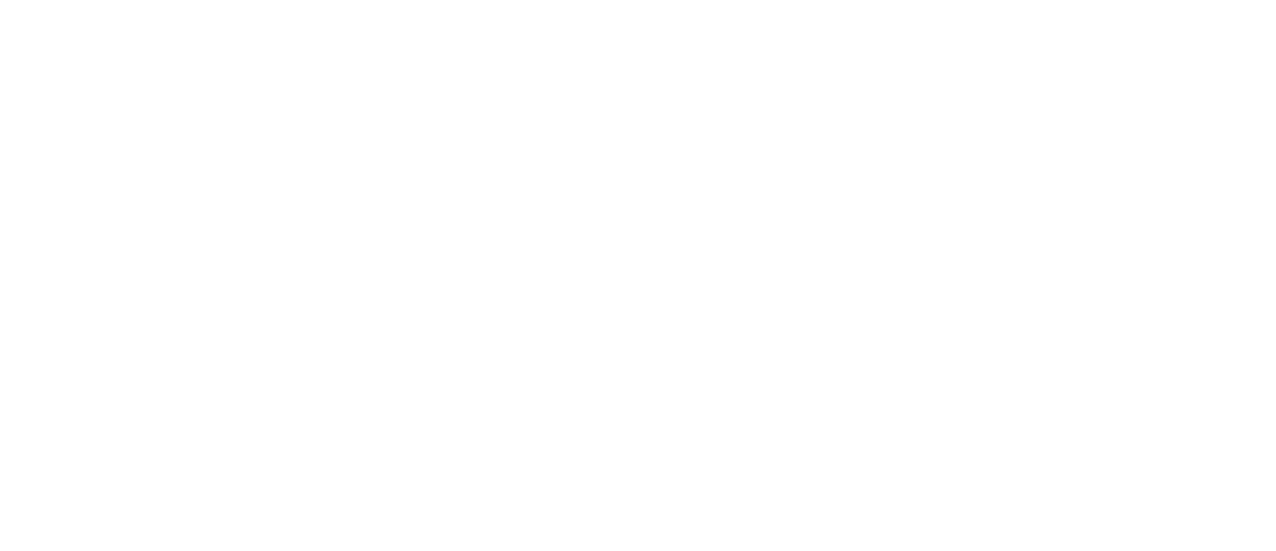 scroll, scrollTop: 0, scrollLeft: 0, axis: both 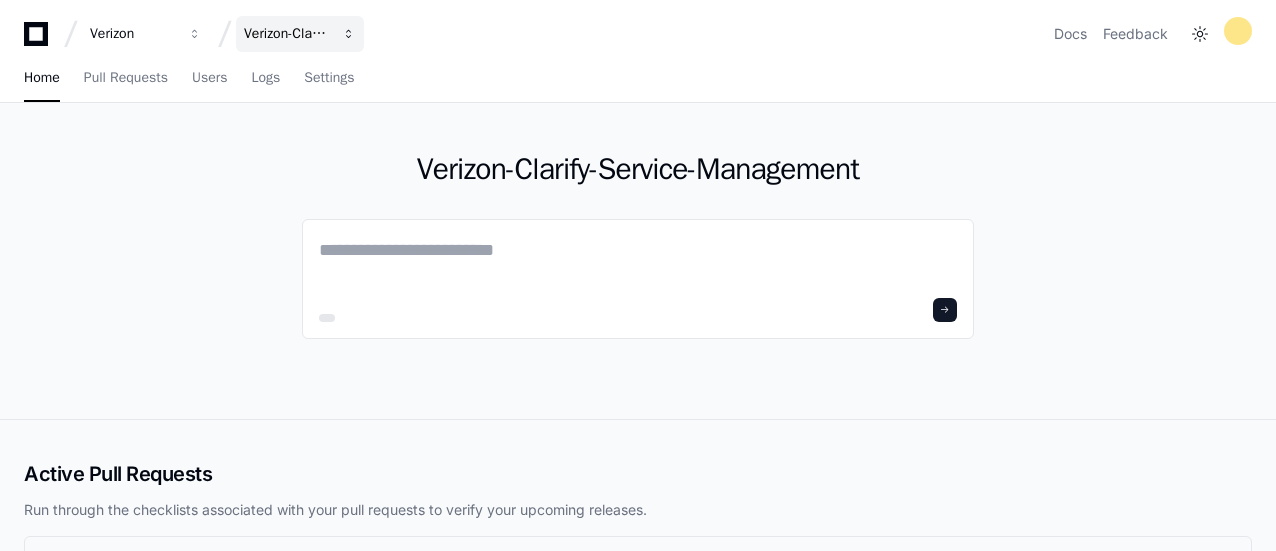 click on "Verizon-Clarify-Service-Management" at bounding box center [300, 34] 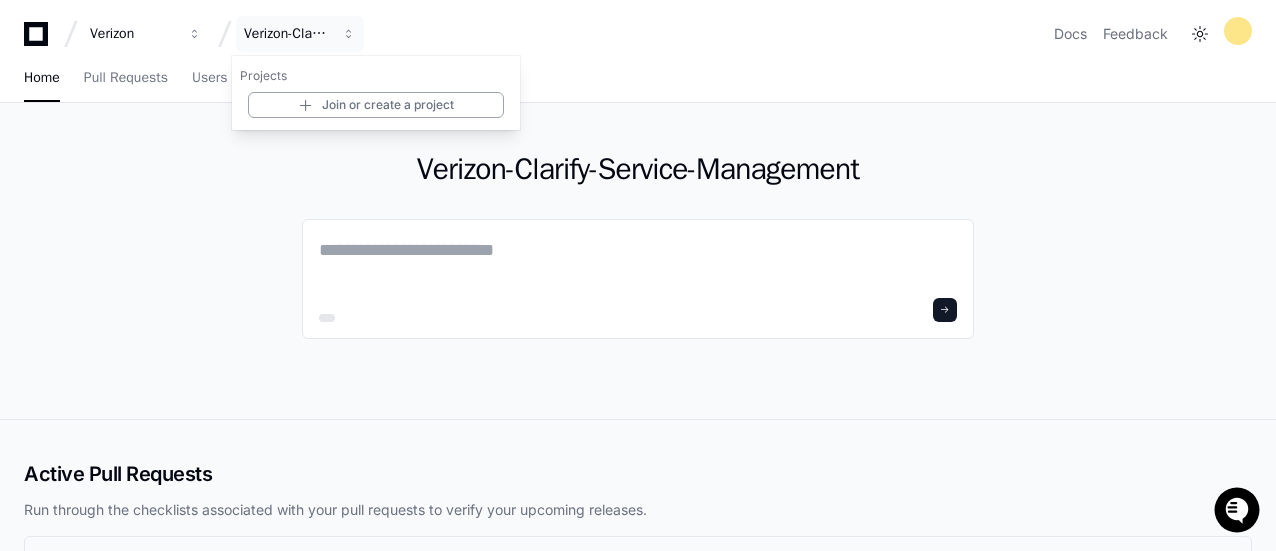 click on "Verizon-Clarify-Service-Management" 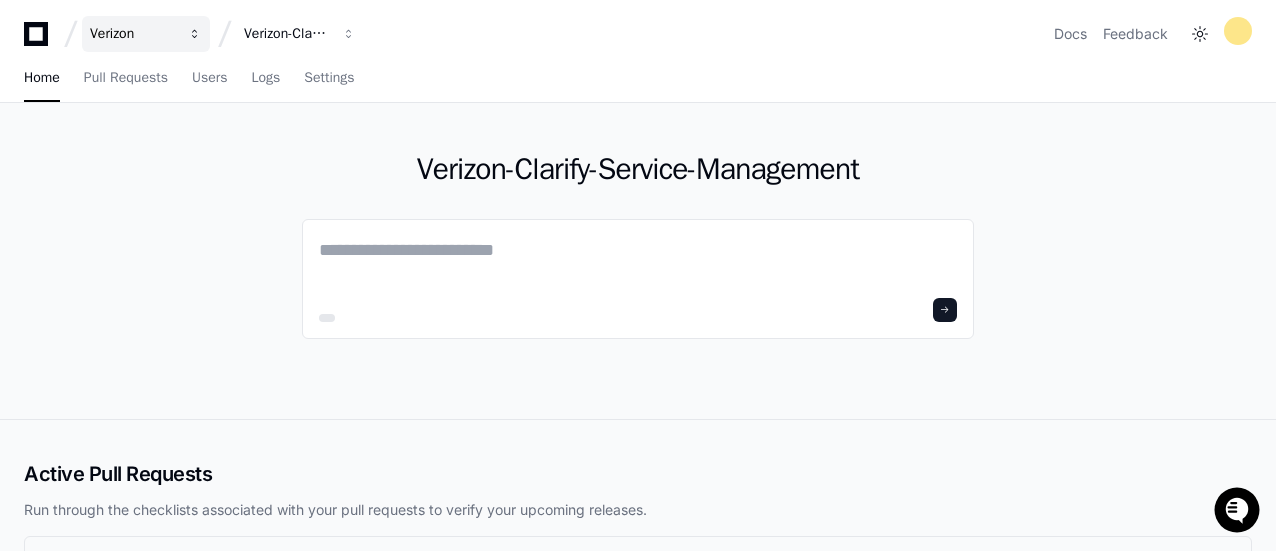 click on "Verizon" at bounding box center [146, 34] 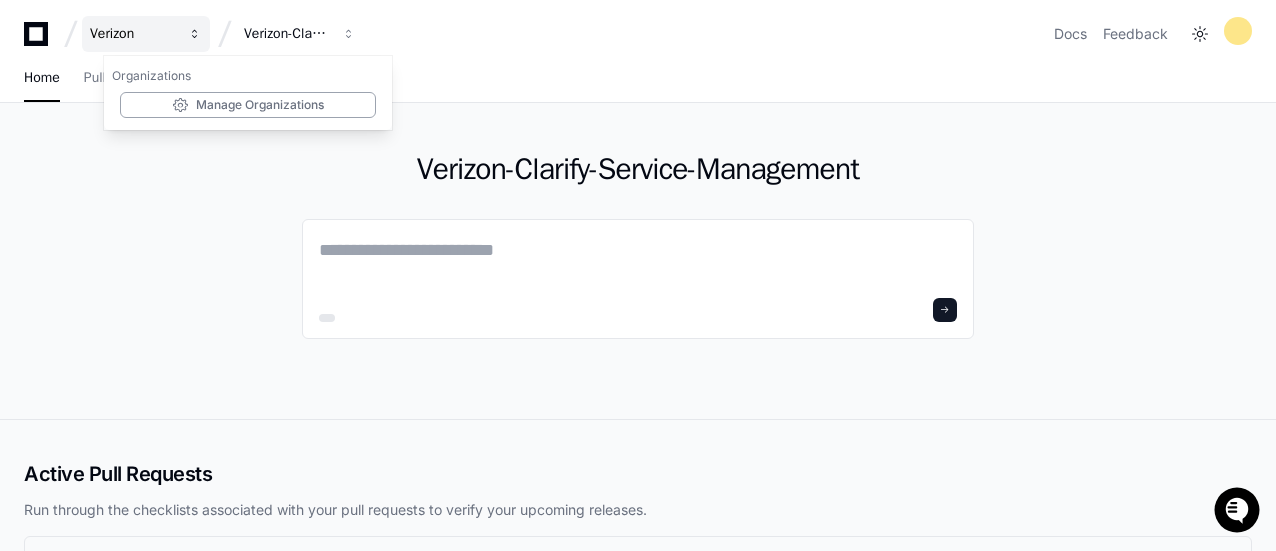 click on "Verizon" at bounding box center (146, 34) 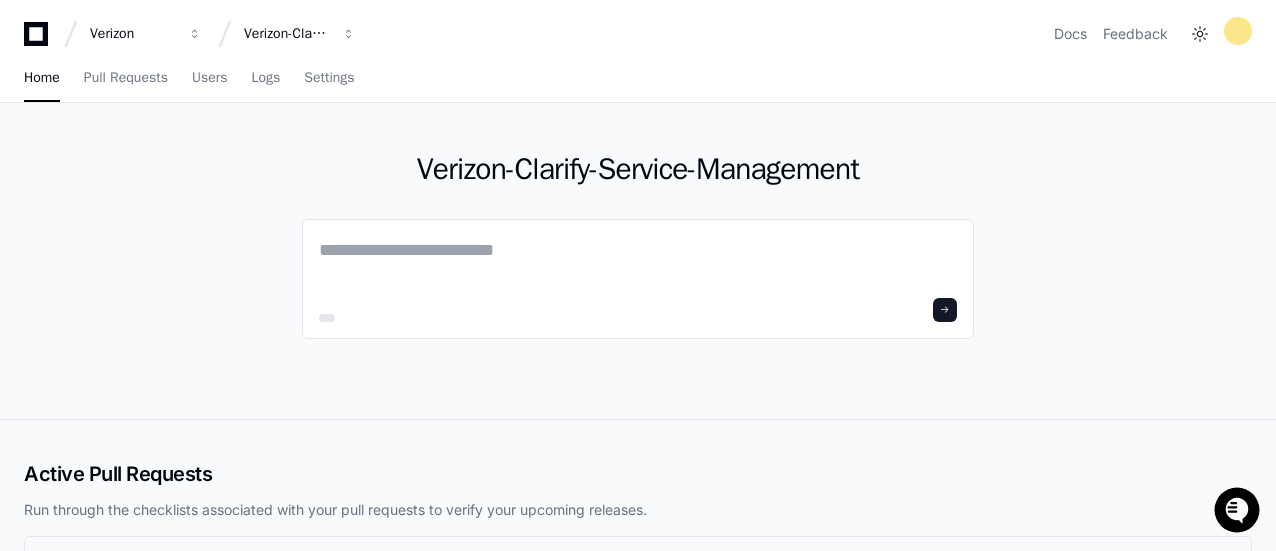 click on "Verizon-Clarify-Service-Management" 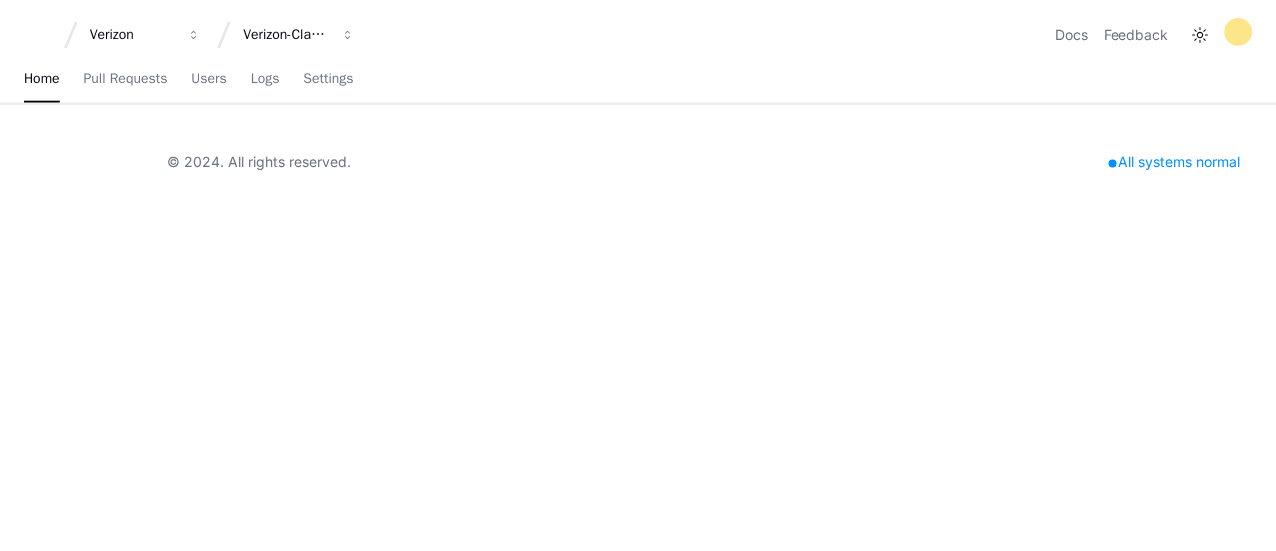 scroll, scrollTop: 0, scrollLeft: 0, axis: both 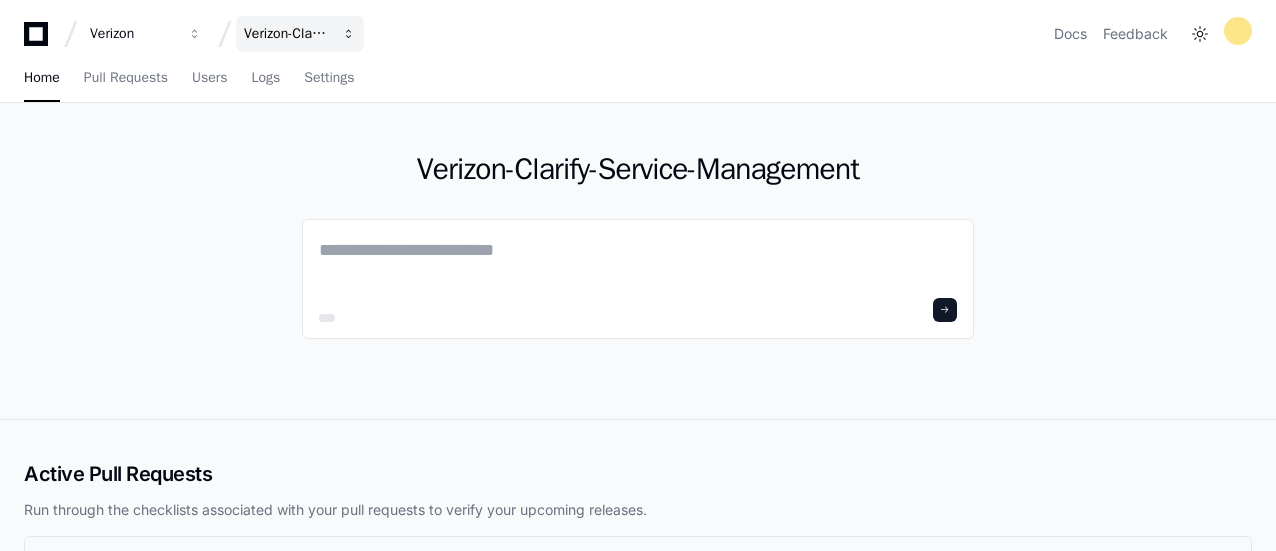 click at bounding box center (195, 34) 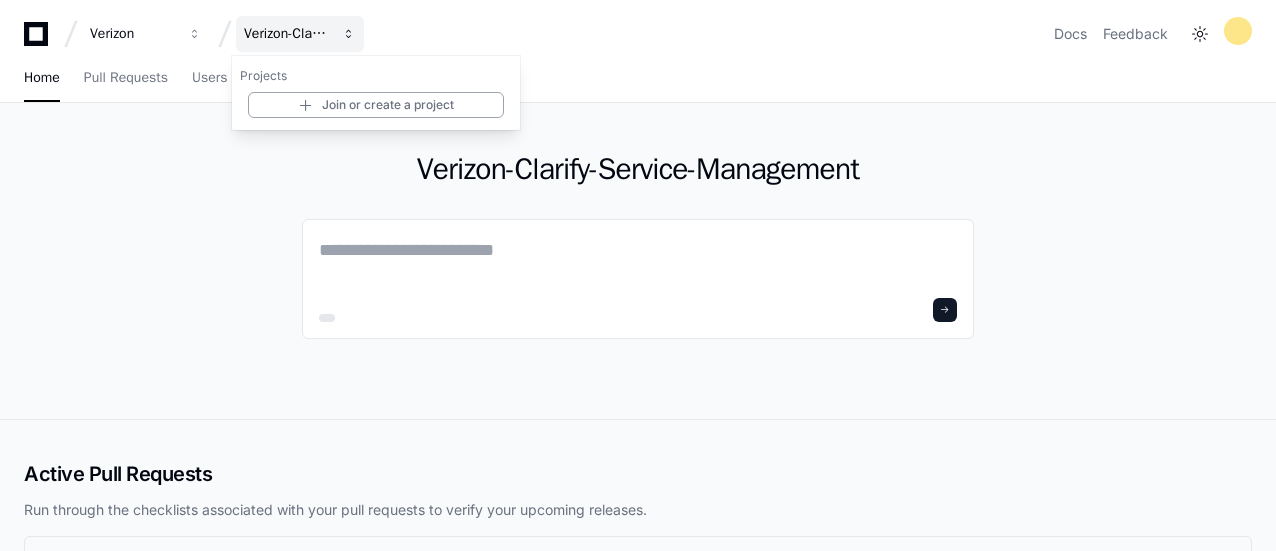 scroll, scrollTop: 0, scrollLeft: 0, axis: both 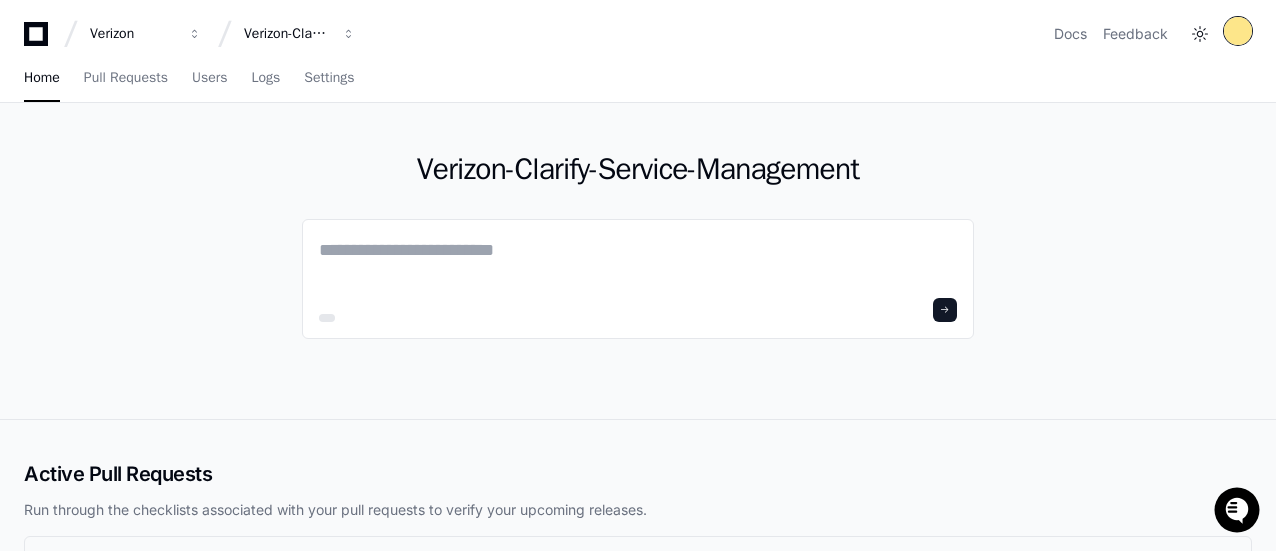 click at bounding box center (1238, 31) 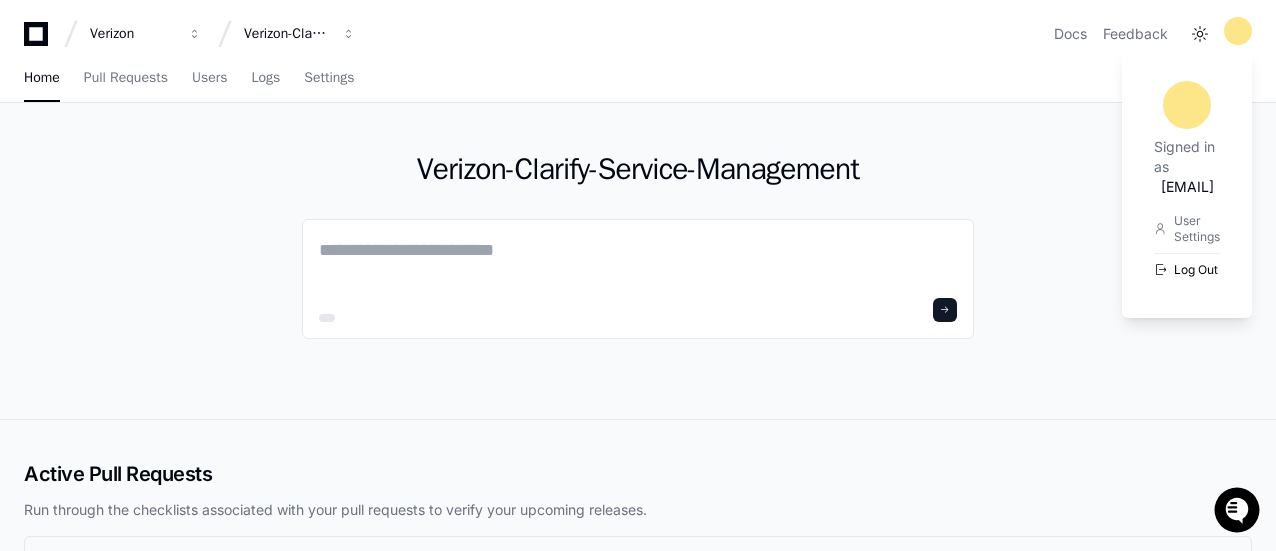 click on "Log Out" at bounding box center [1187, 269] 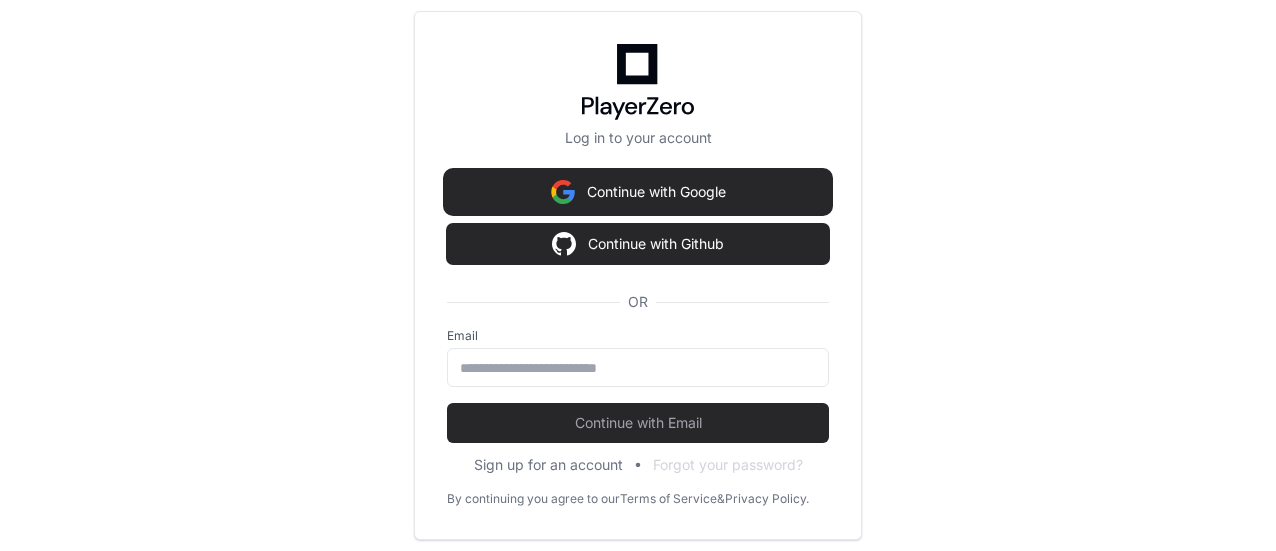 click on "Continue with Google" at bounding box center (638, 192) 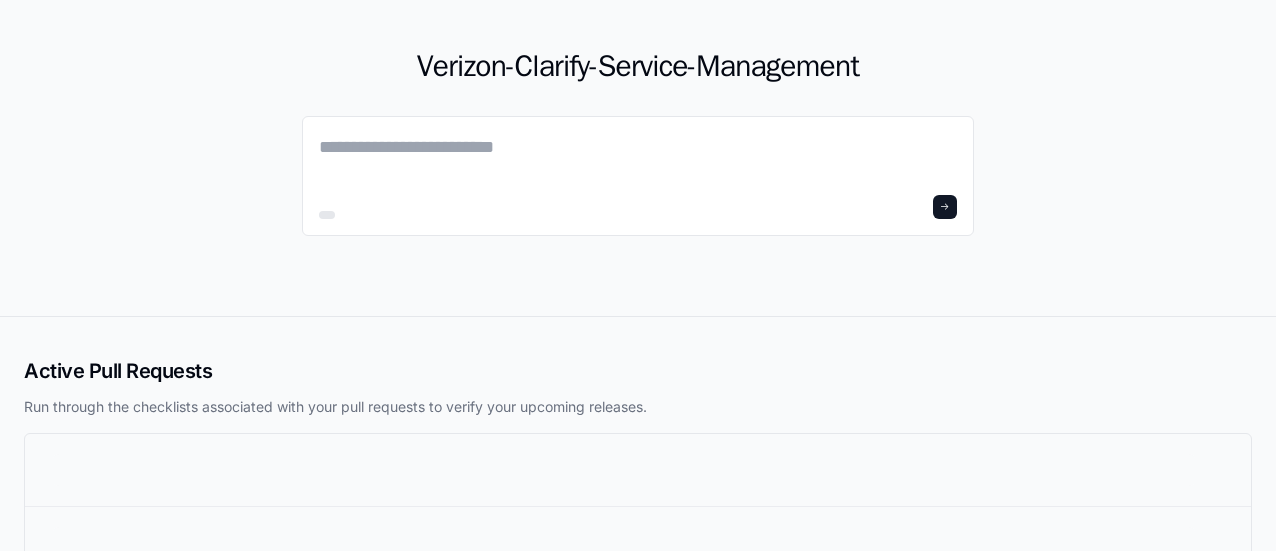 scroll, scrollTop: 0, scrollLeft: 0, axis: both 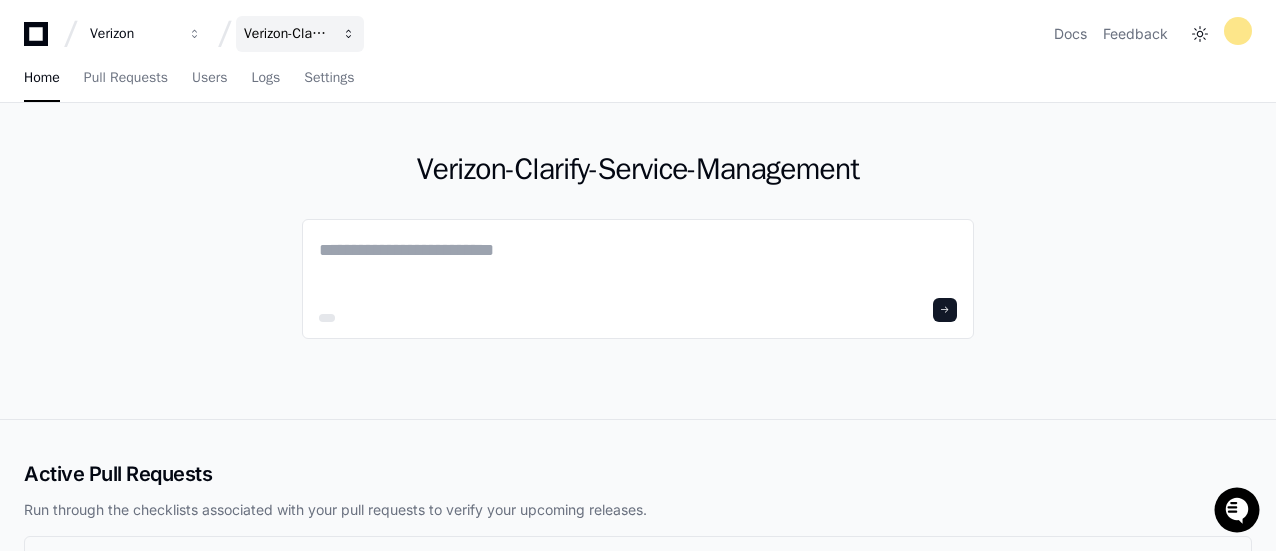 click on "Verizon-Clarify-Service-Management" at bounding box center [133, 34] 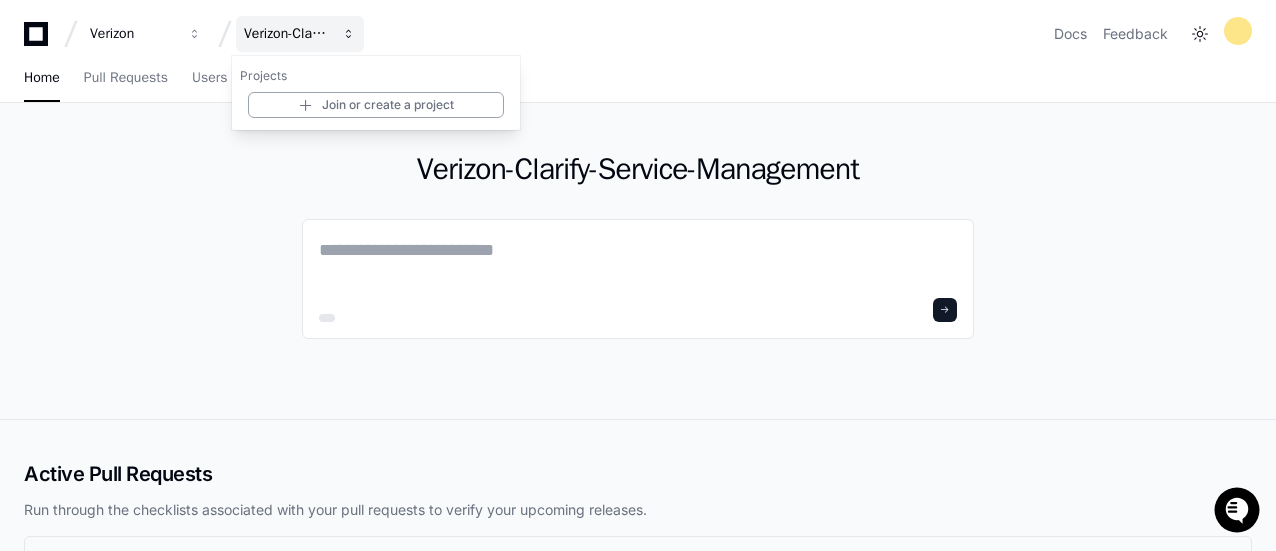 click on "Verizon-Clarify-Service-Management" at bounding box center (287, 34) 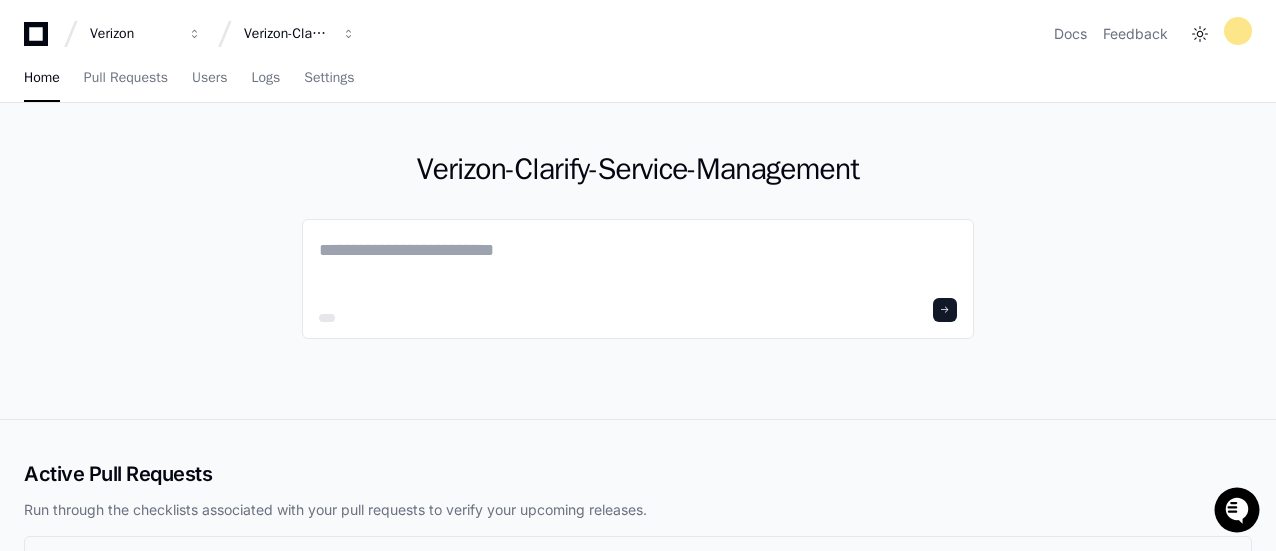 click on "Verizon-Clarify-Service-Management" 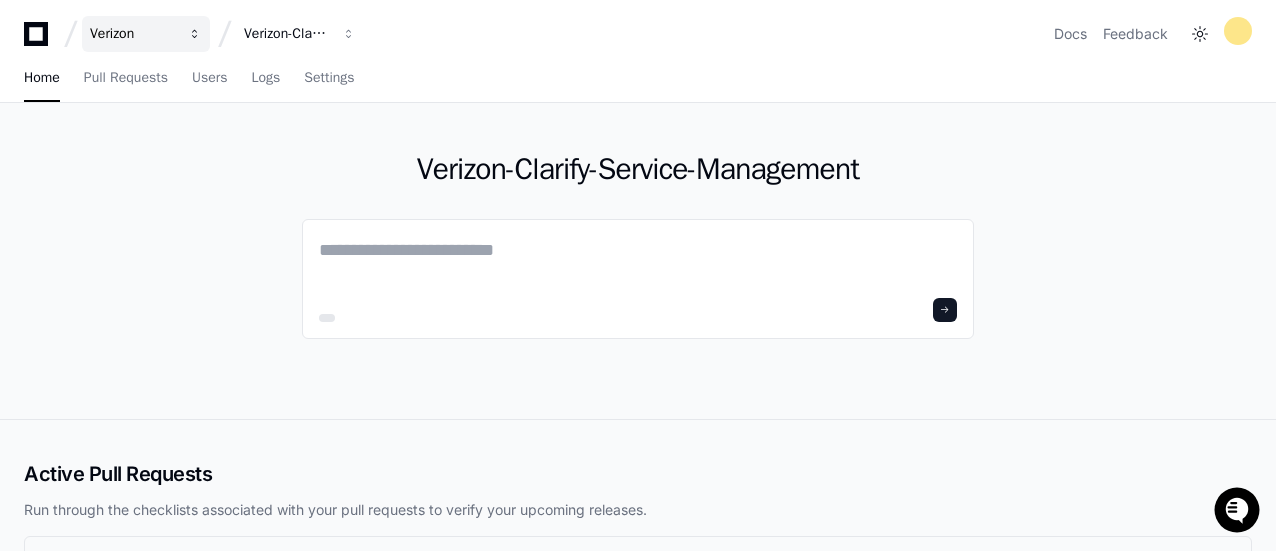 click on "Verizon" at bounding box center (133, 34) 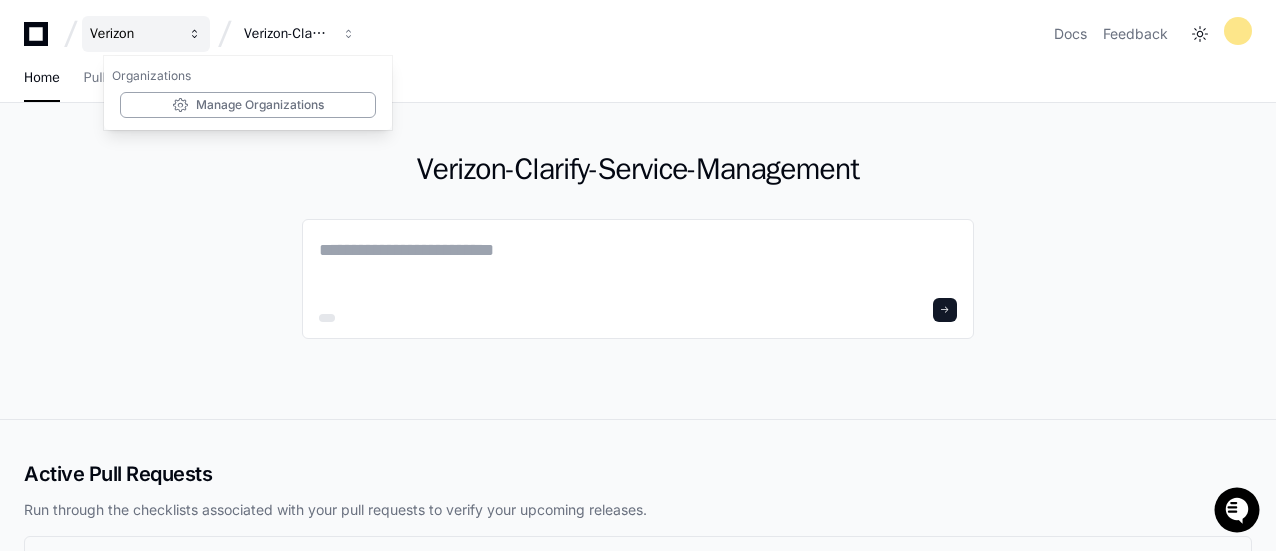 click on "Verizon" at bounding box center (133, 34) 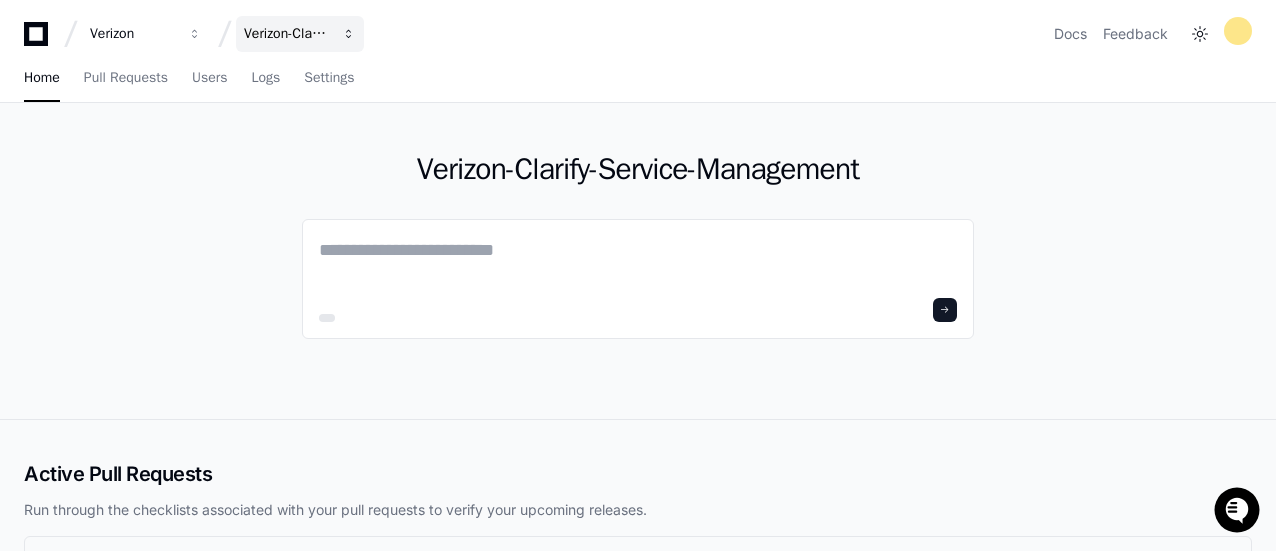 click on "Verizon-Clarify-Service-Management" at bounding box center (133, 34) 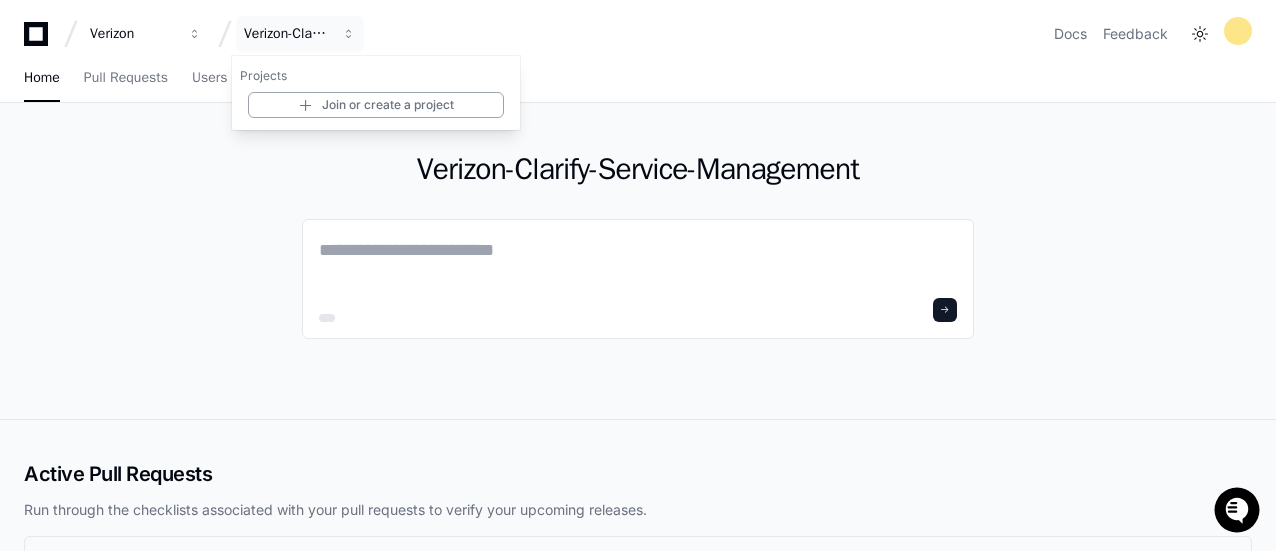click on "Verizon-Clarify-Service-Management" 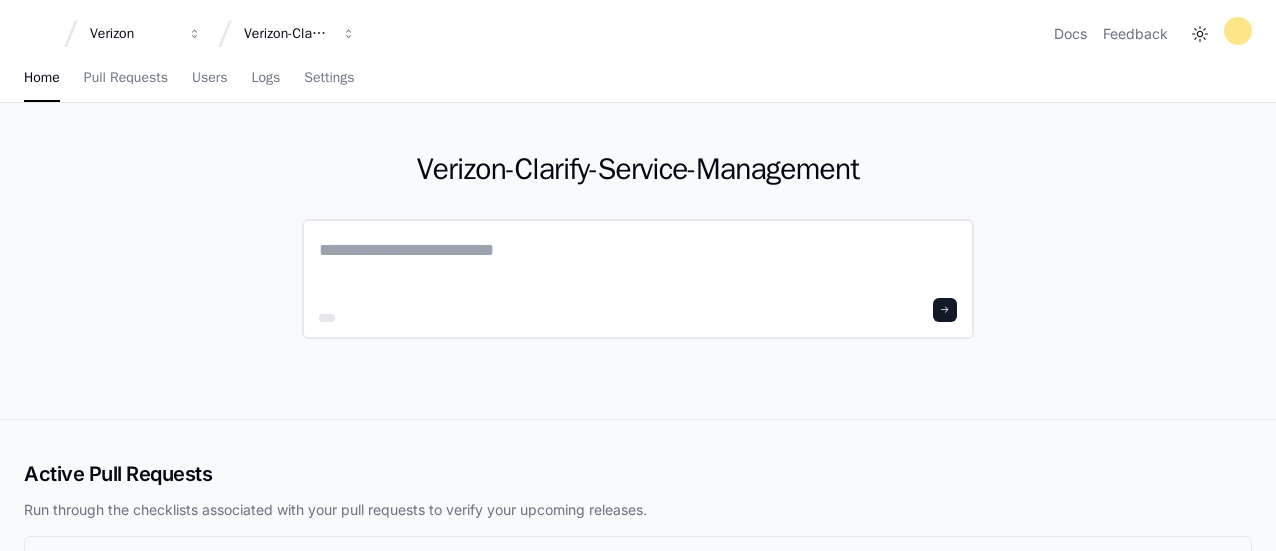 scroll, scrollTop: 0, scrollLeft: 0, axis: both 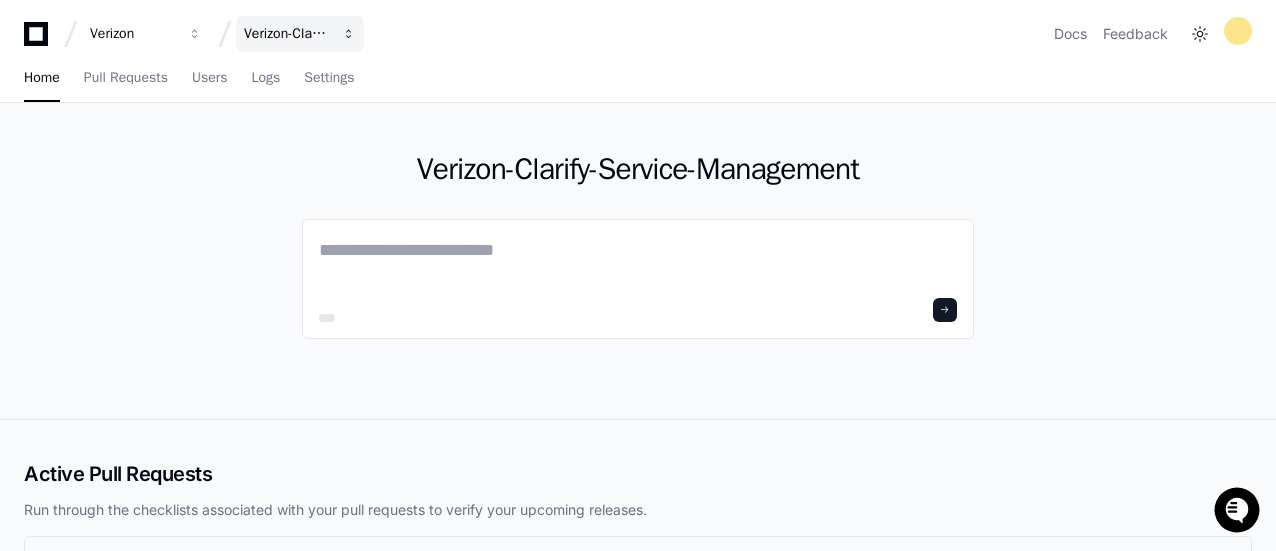 click on "Verizon-Clarify-Service-Management" at bounding box center (133, 34) 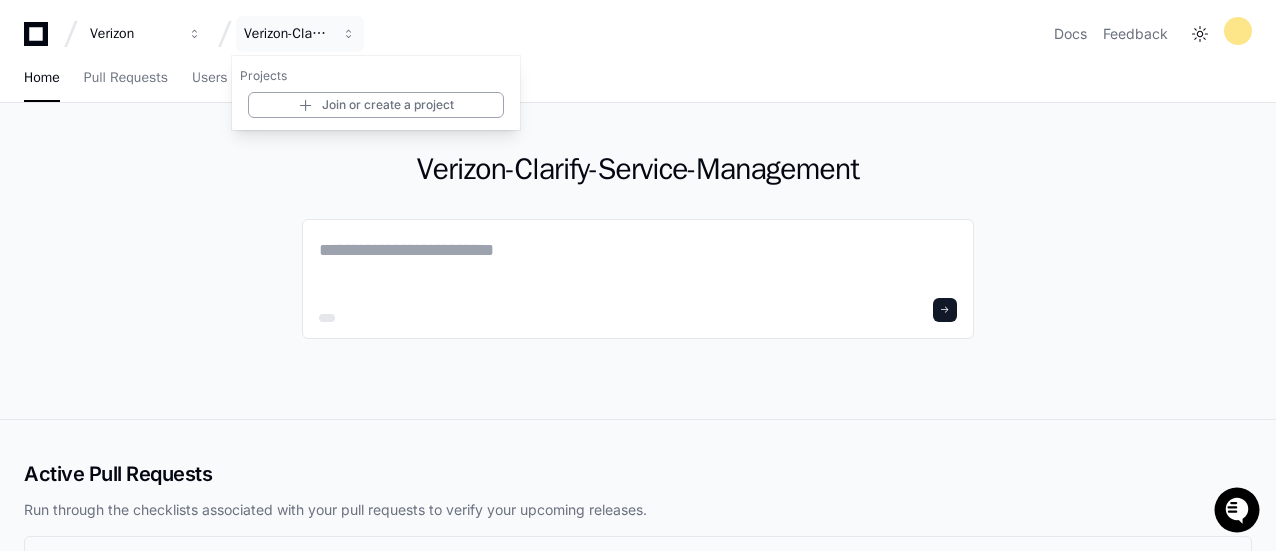 type 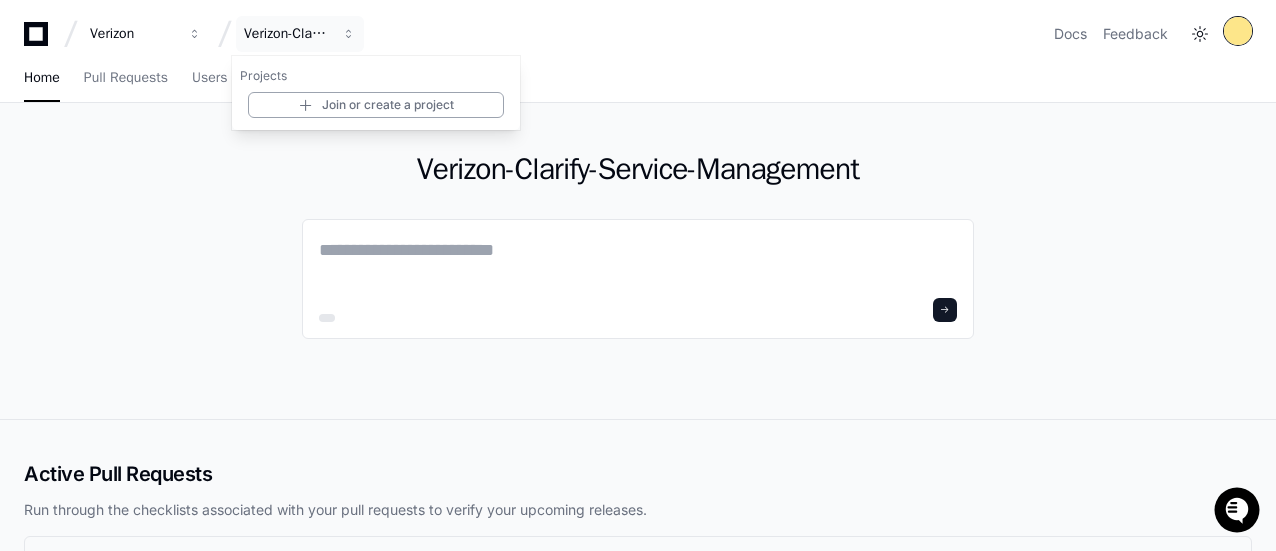 click at bounding box center (1238, 31) 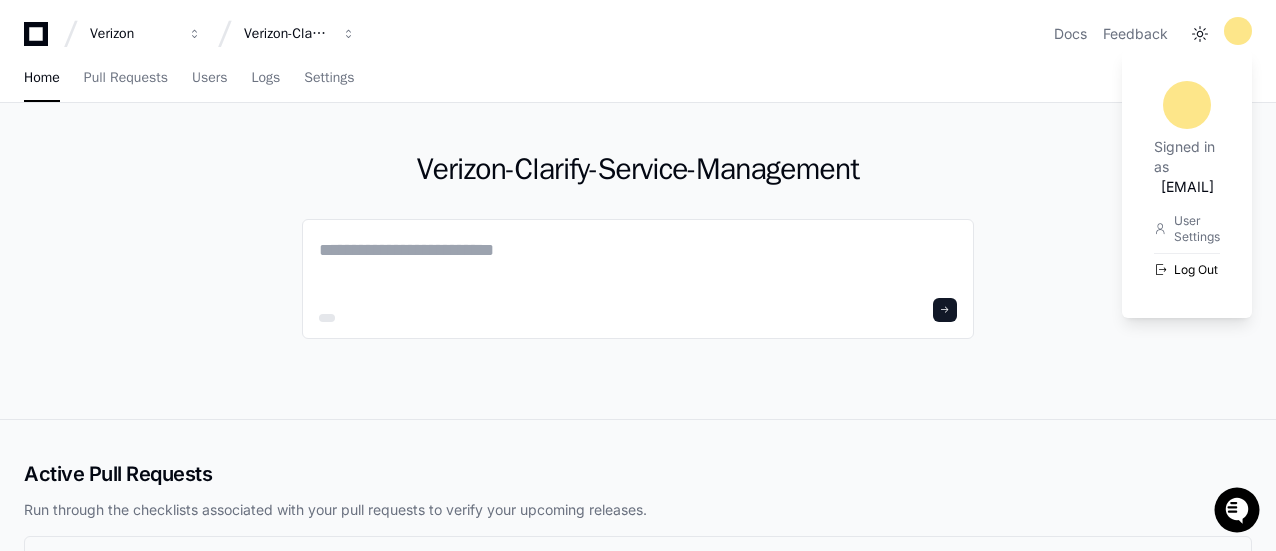 click on "Log Out" at bounding box center [1187, 269] 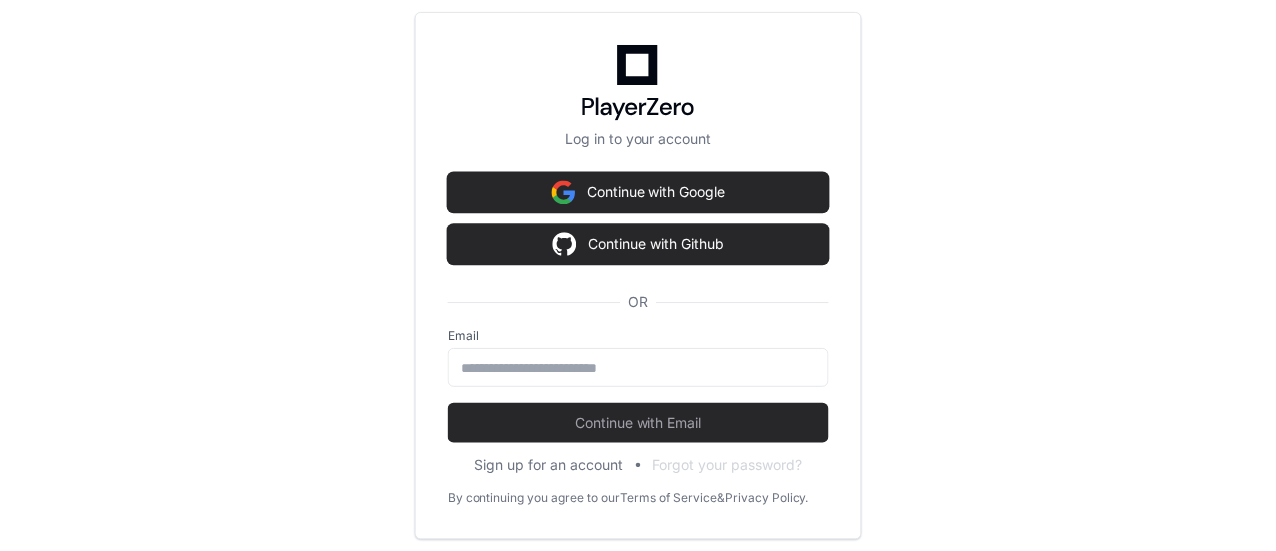 scroll, scrollTop: 0, scrollLeft: 0, axis: both 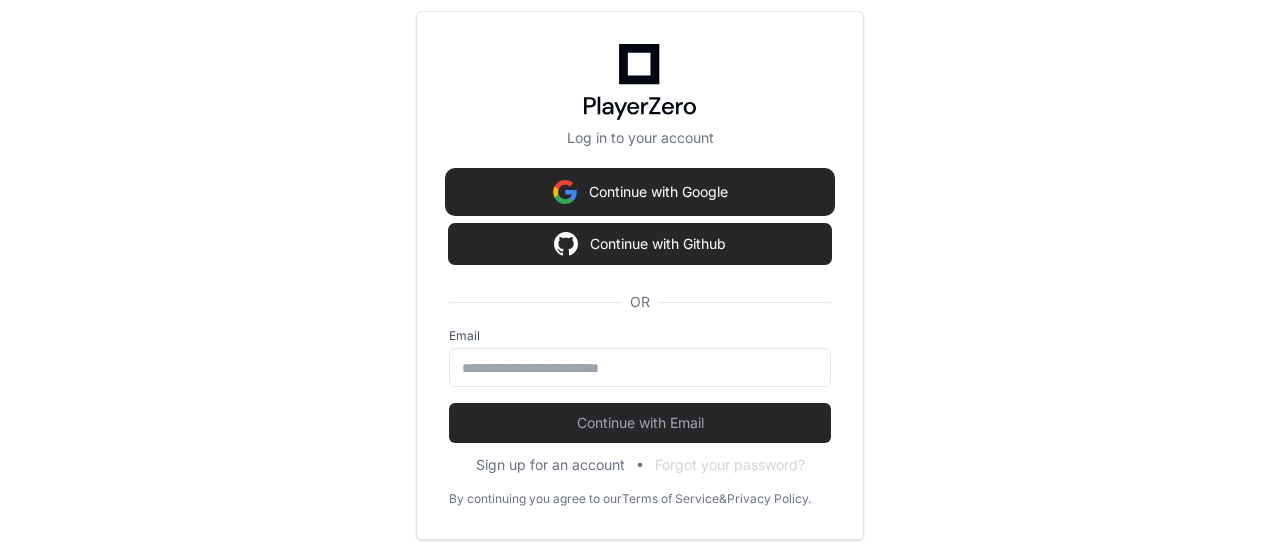 click on "Continue with Google" at bounding box center (640, 192) 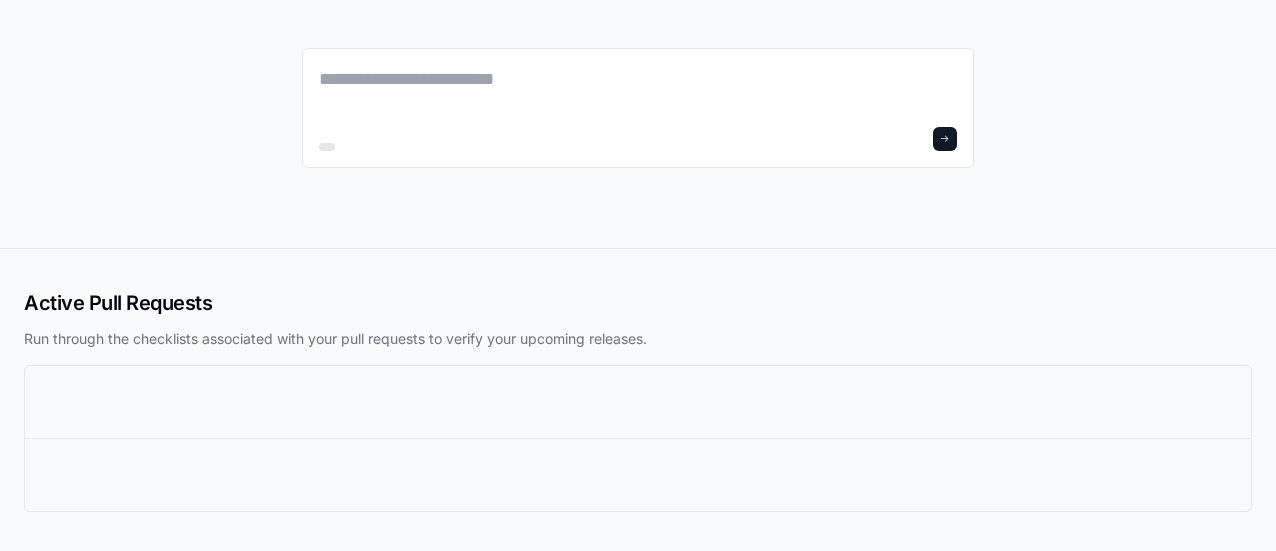 scroll, scrollTop: 0, scrollLeft: 0, axis: both 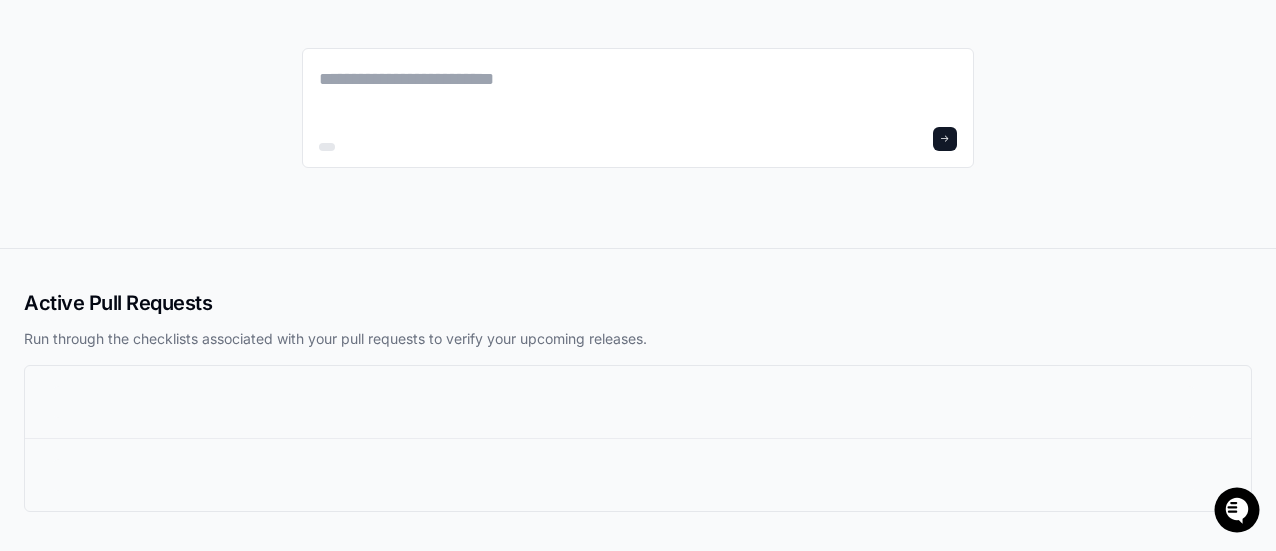 click 